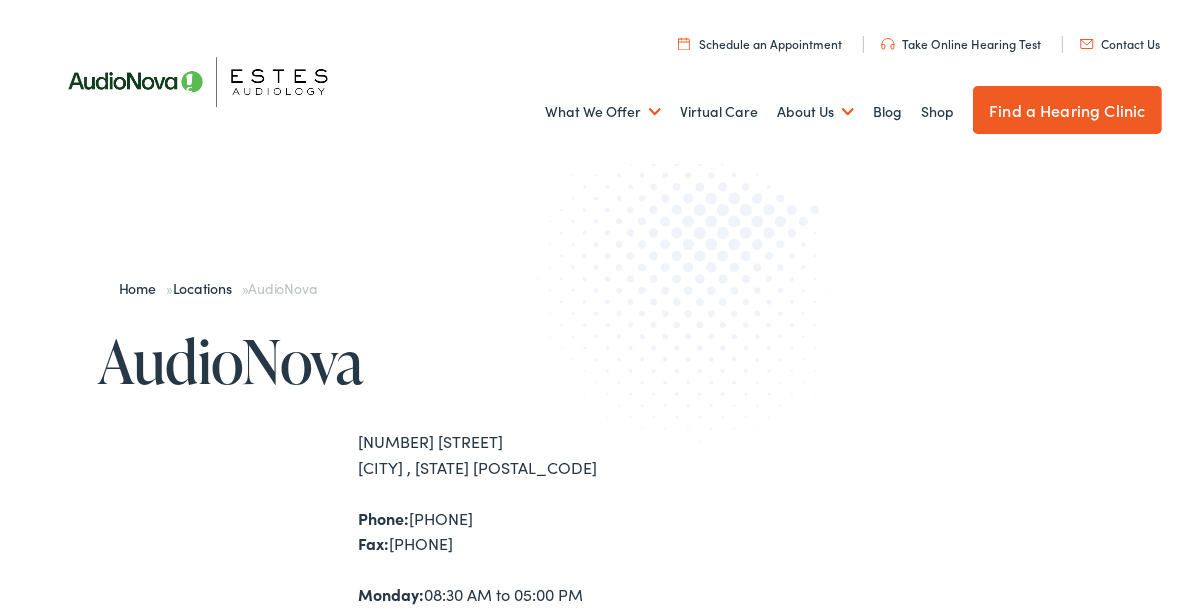 scroll, scrollTop: 199, scrollLeft: 0, axis: vertical 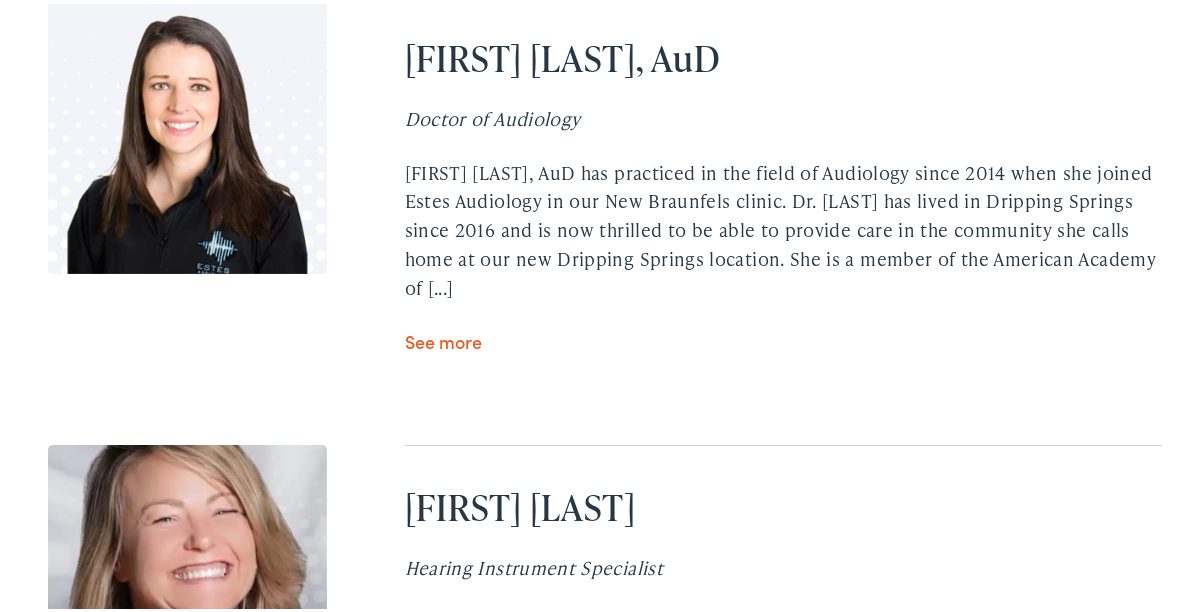 click on "See more" at bounding box center [443, 337] 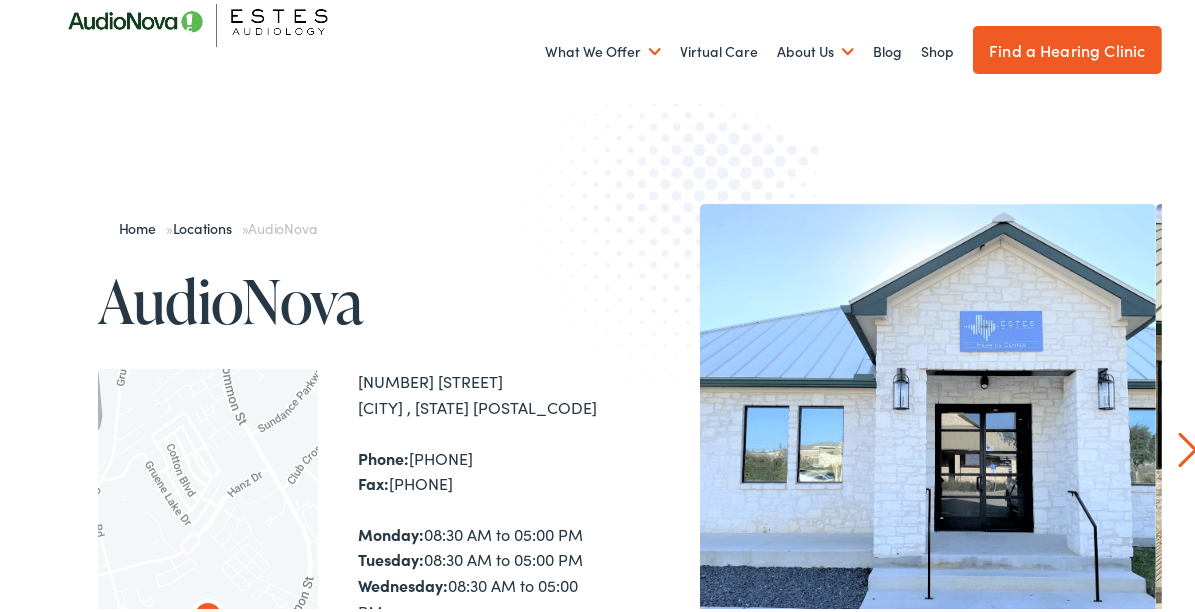 scroll, scrollTop: 0, scrollLeft: 0, axis: both 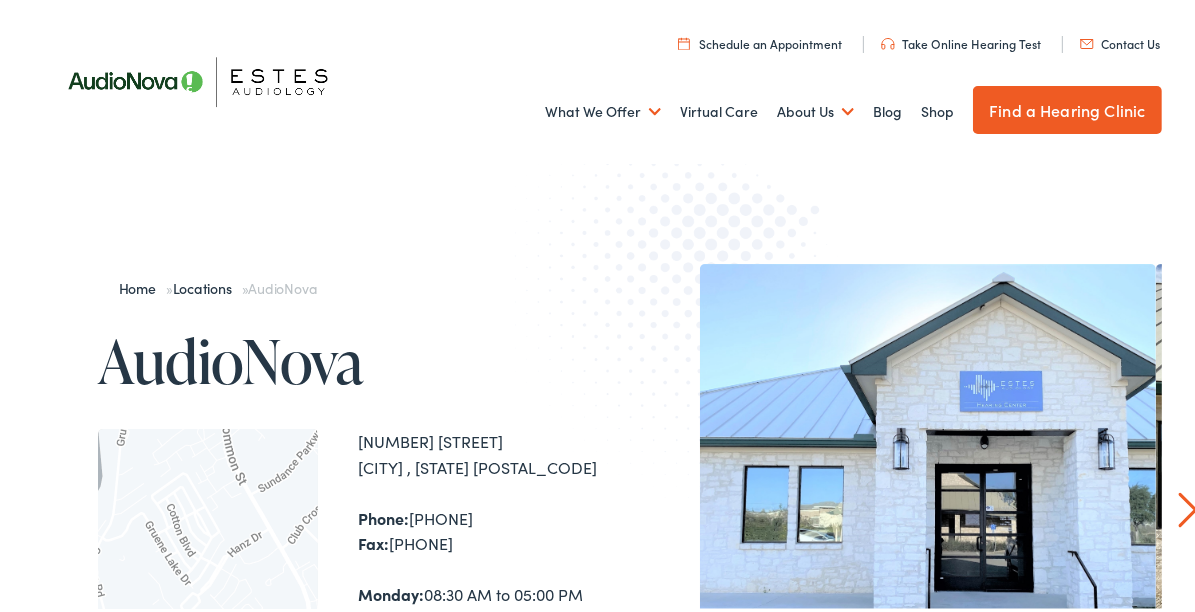 click on "Schedule an Appointment" at bounding box center (760, 39) 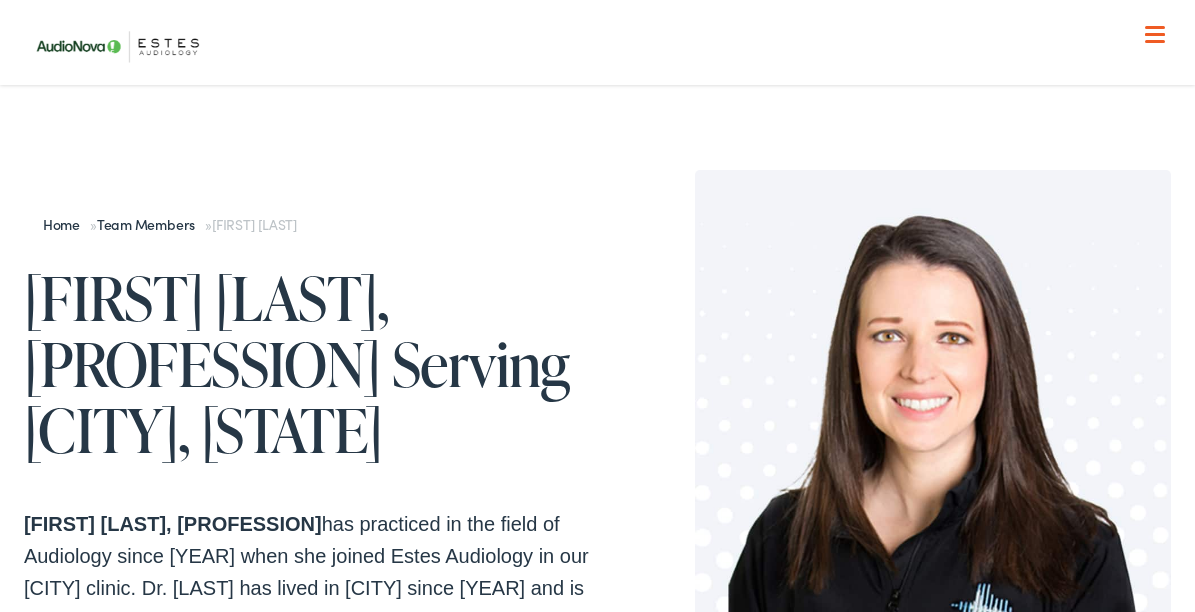 scroll, scrollTop: 200, scrollLeft: 0, axis: vertical 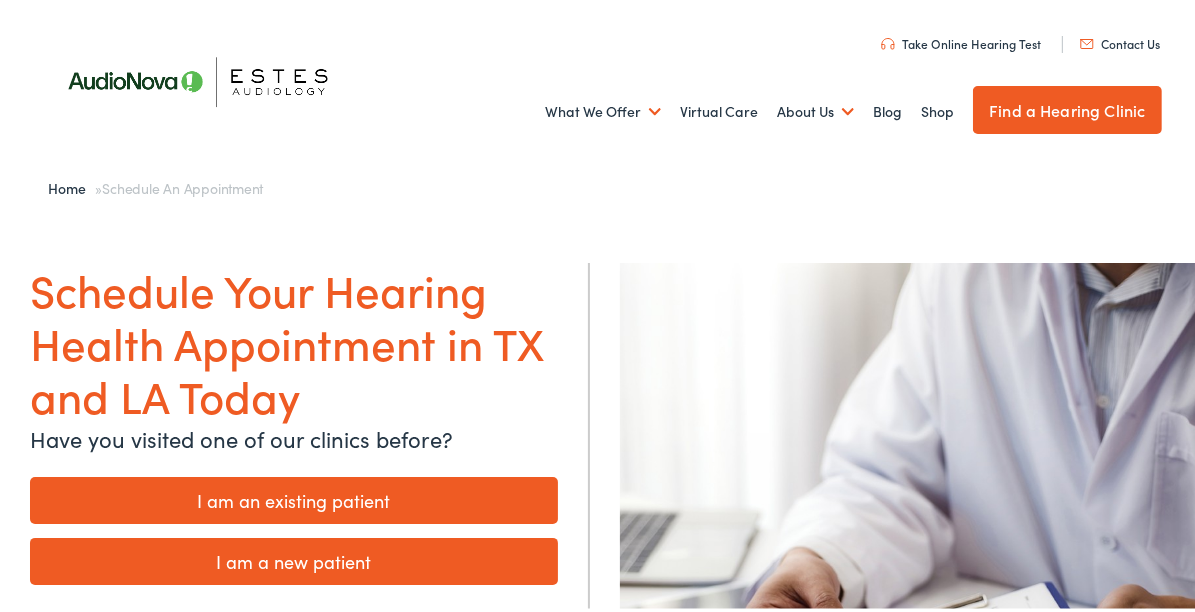 click on "I am an existing patient" at bounding box center [294, 496] 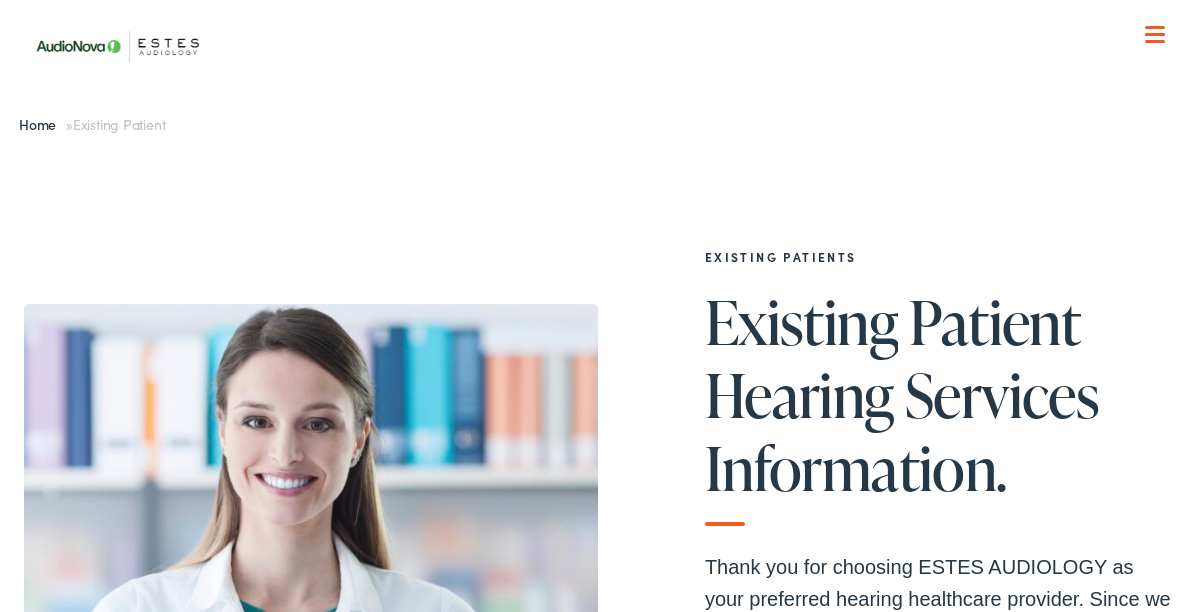 scroll, scrollTop: 0, scrollLeft: 0, axis: both 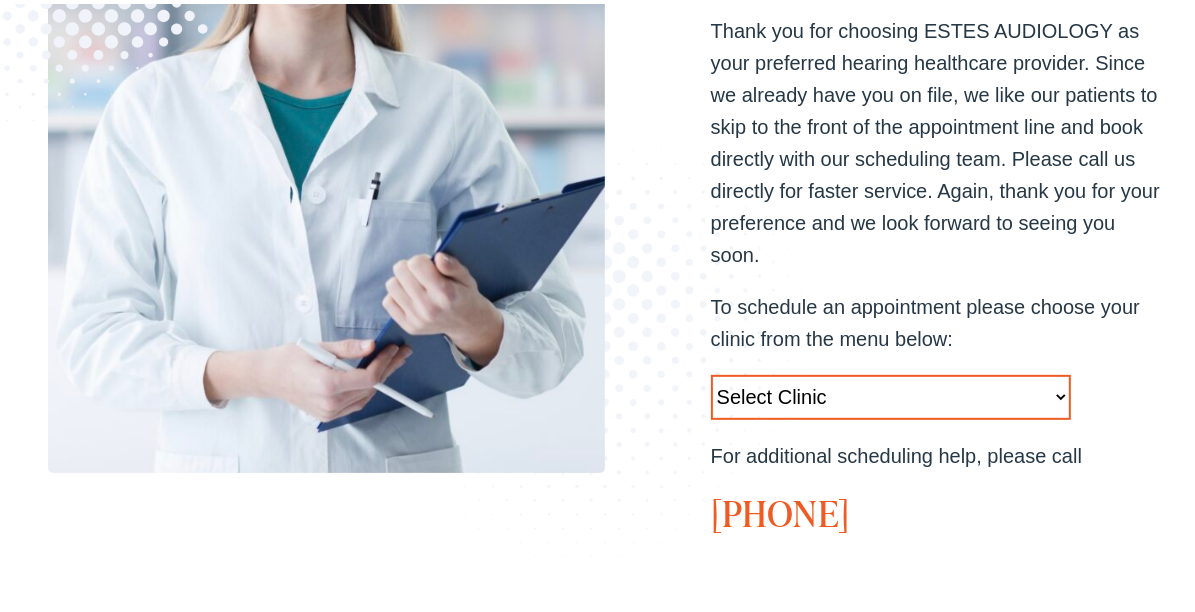 click on "Select Clinic Austin-TX-AudioNova 1206 W. 38th Street Boerne-TX-AudioNova 1112 S Main St. Austin-TX-AudioNova 13210 W Hwy 290 Marble Falls-TX-AudioNova 304-B Highlander Circle New Braunfels-TX-AudioNova 1529 Common Street Round Rock-TX-AudioNova 1850 S. AW Grimes Blvd San Antonio-TX-AudioNova 5282 Medical Drive Baton Rouge-LA-AudioNova 8211 Goodwood Boulevard" at bounding box center (891, 393) 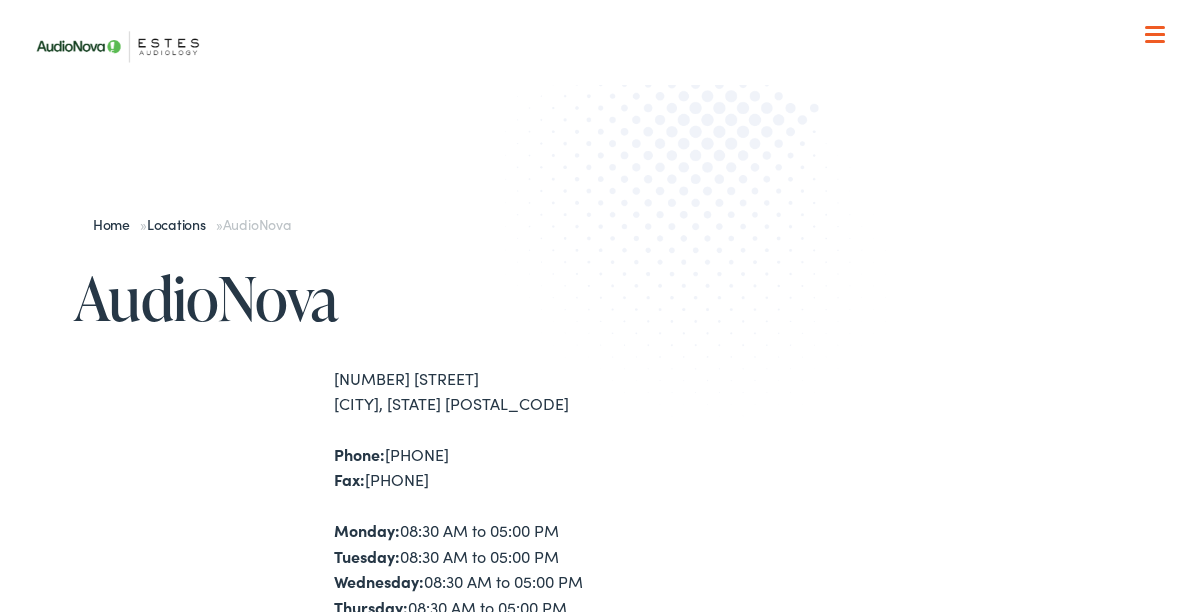 scroll, scrollTop: 0, scrollLeft: 0, axis: both 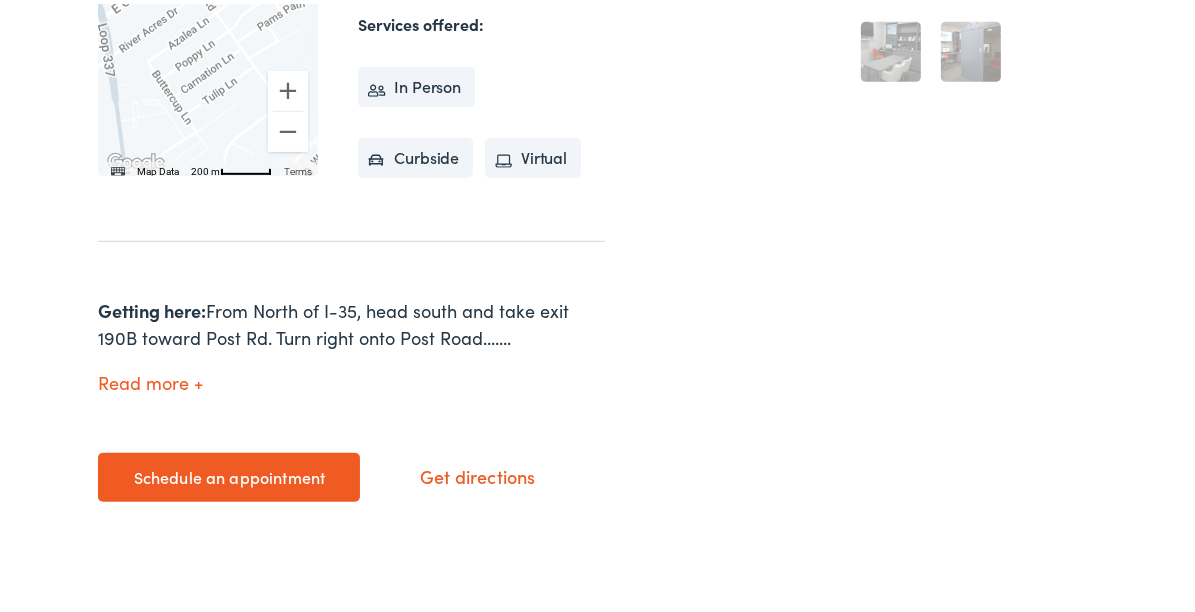 click on "Schedule an appointment" at bounding box center (229, 474) 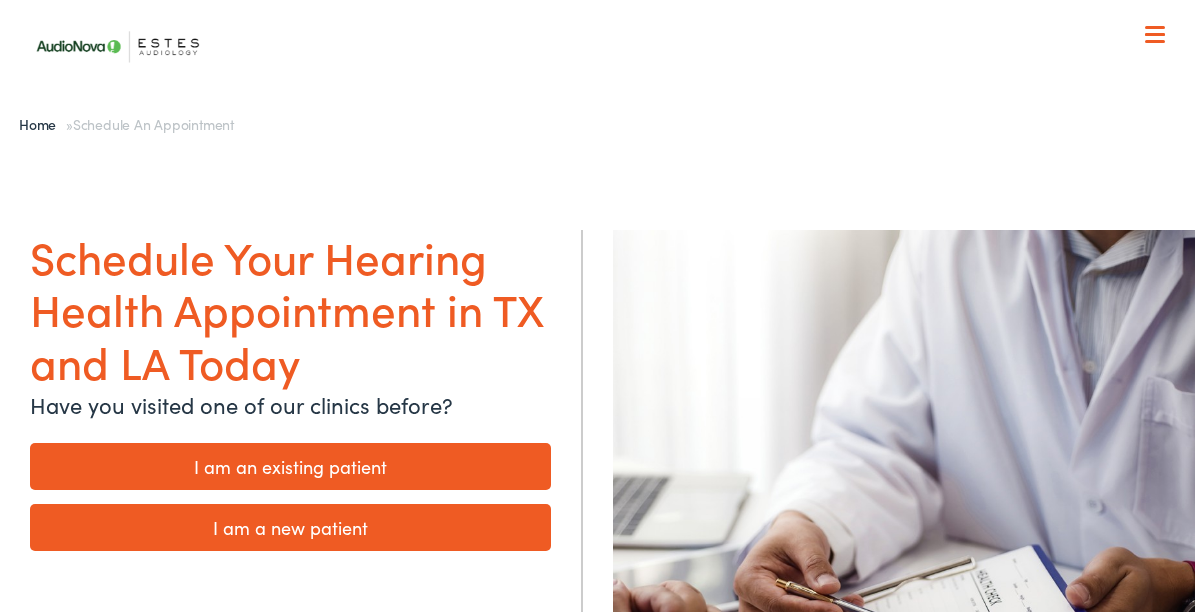 scroll, scrollTop: 0, scrollLeft: 0, axis: both 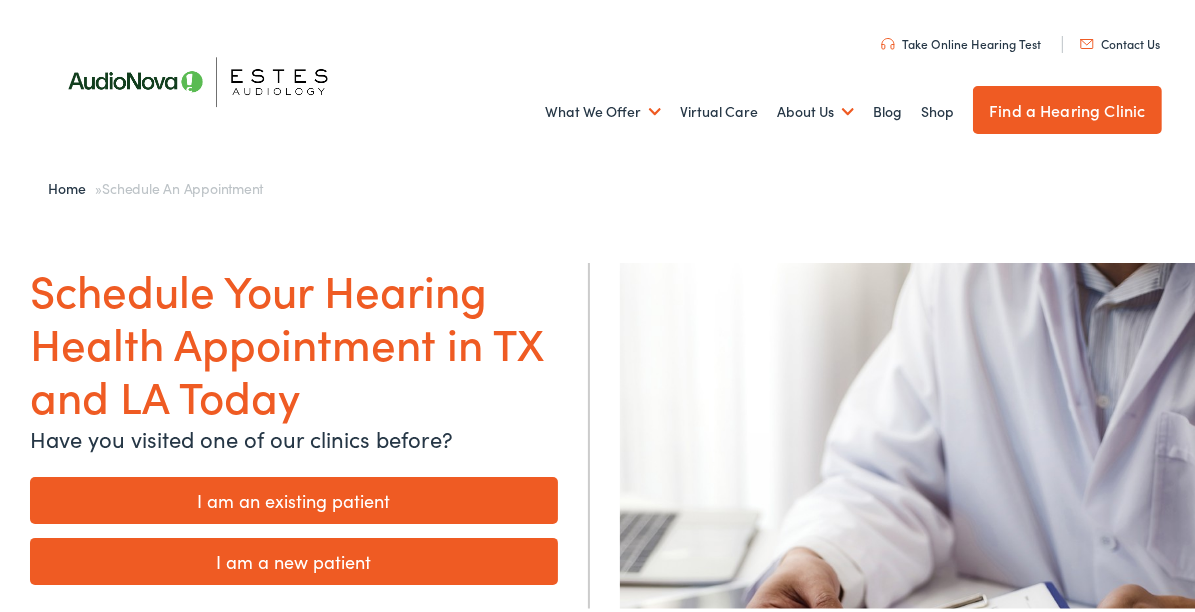 click on "I am an existing patient" at bounding box center (294, 496) 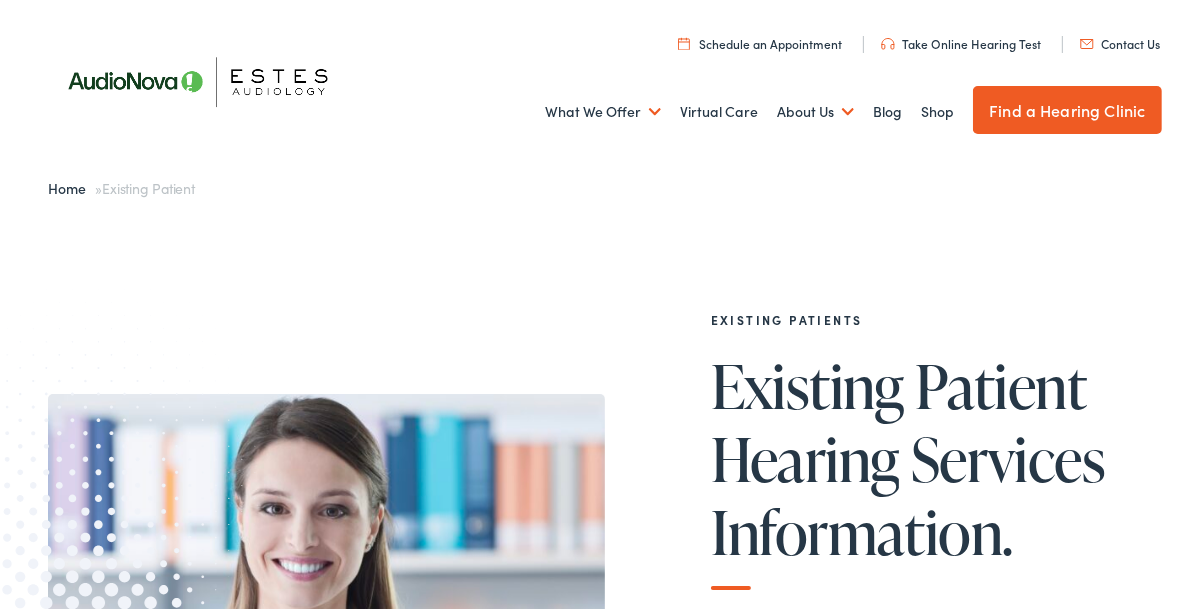 scroll, scrollTop: 350, scrollLeft: 0, axis: vertical 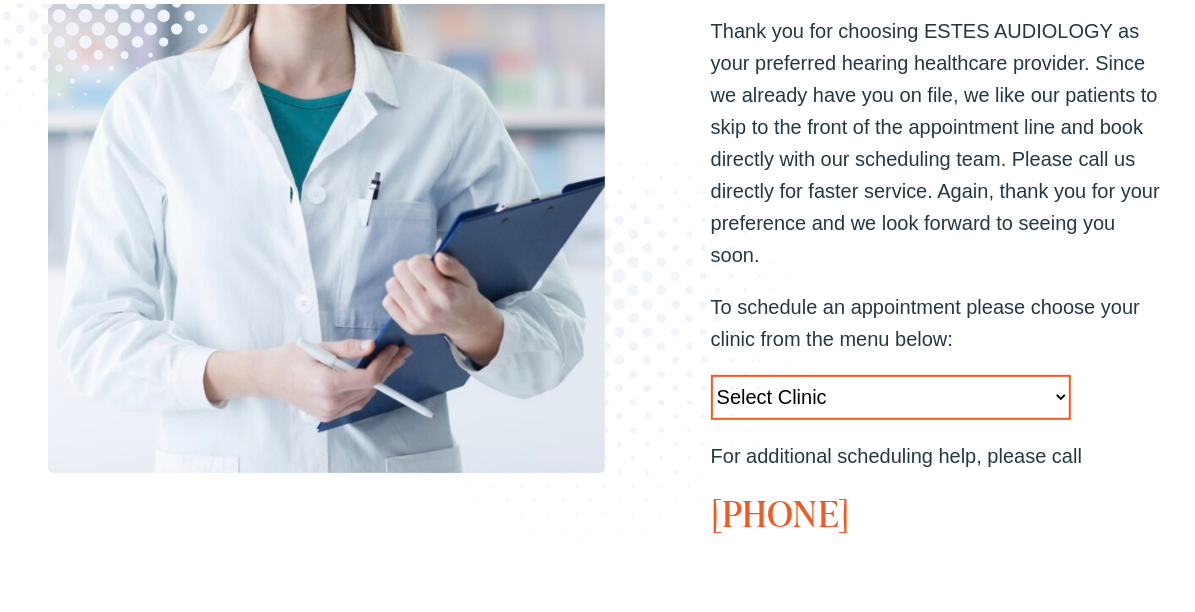 click on "Select Clinic Austin-TX-AudioNova 1206 W. 38th Street Boerne-TX-AudioNova 1112 S Main St. Austin-TX-AudioNova 13210 W Hwy 290 Marble Falls-TX-AudioNova 304-B Highlander Circle New Braunfels-TX-AudioNova 1529 Common Street Round Rock-TX-AudioNova 1850 S. AW Grimes Blvd San Antonio-TX-AudioNova 5282 Medical Drive Baton Rouge-LA-AudioNova 8211 Goodwood Boulevard" at bounding box center [891, 393] 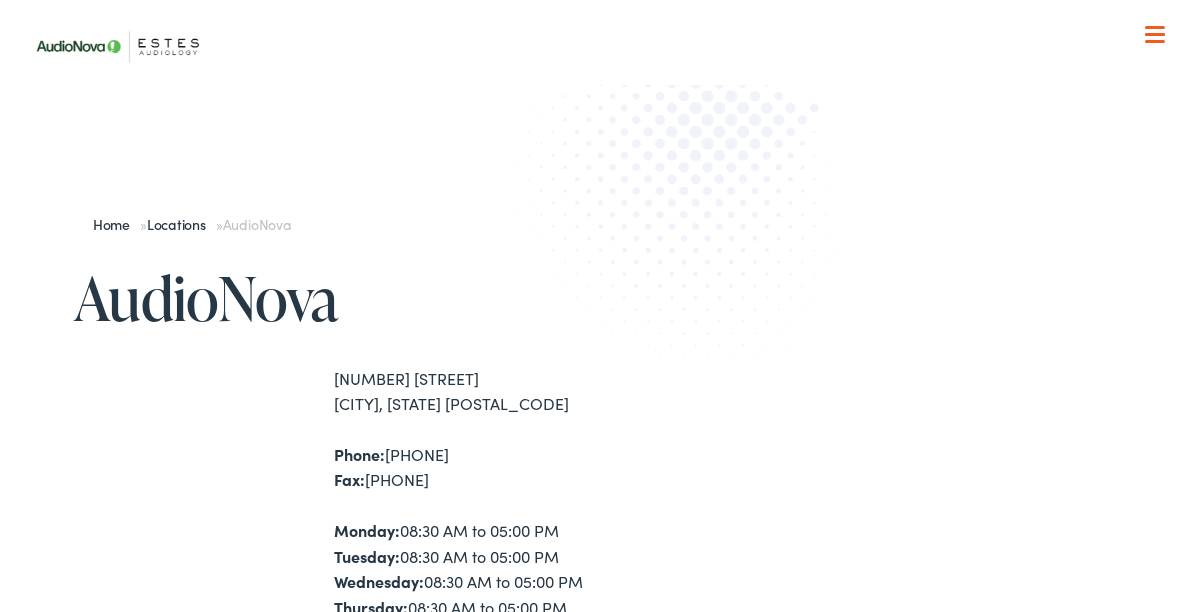 scroll, scrollTop: 0, scrollLeft: 0, axis: both 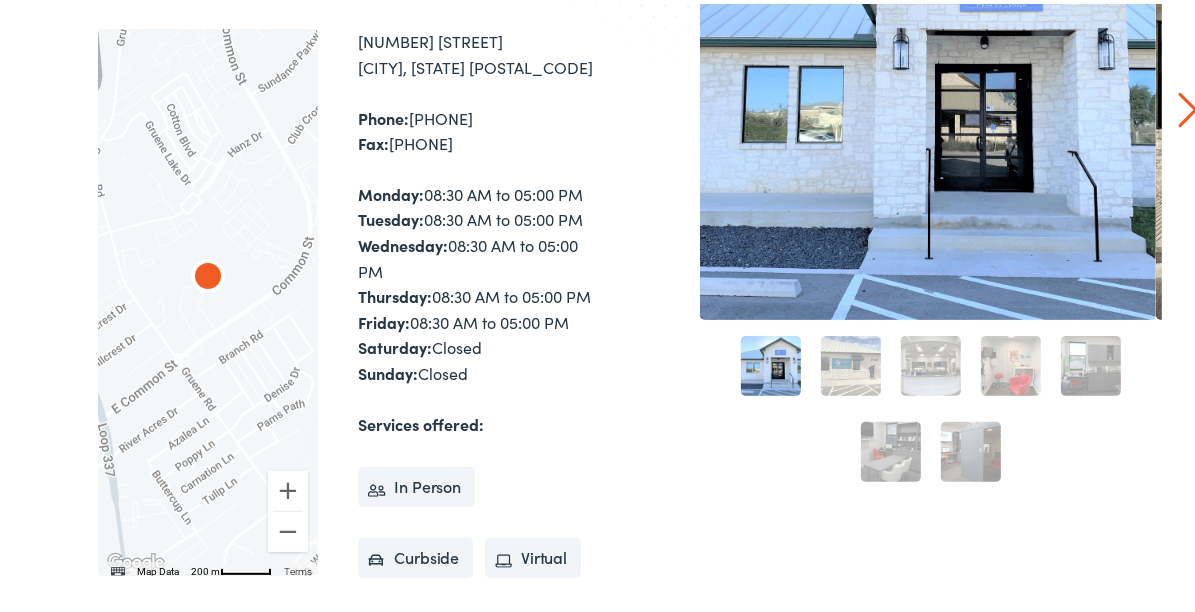 drag, startPoint x: 415, startPoint y: 485, endPoint x: 429, endPoint y: 494, distance: 16.643316 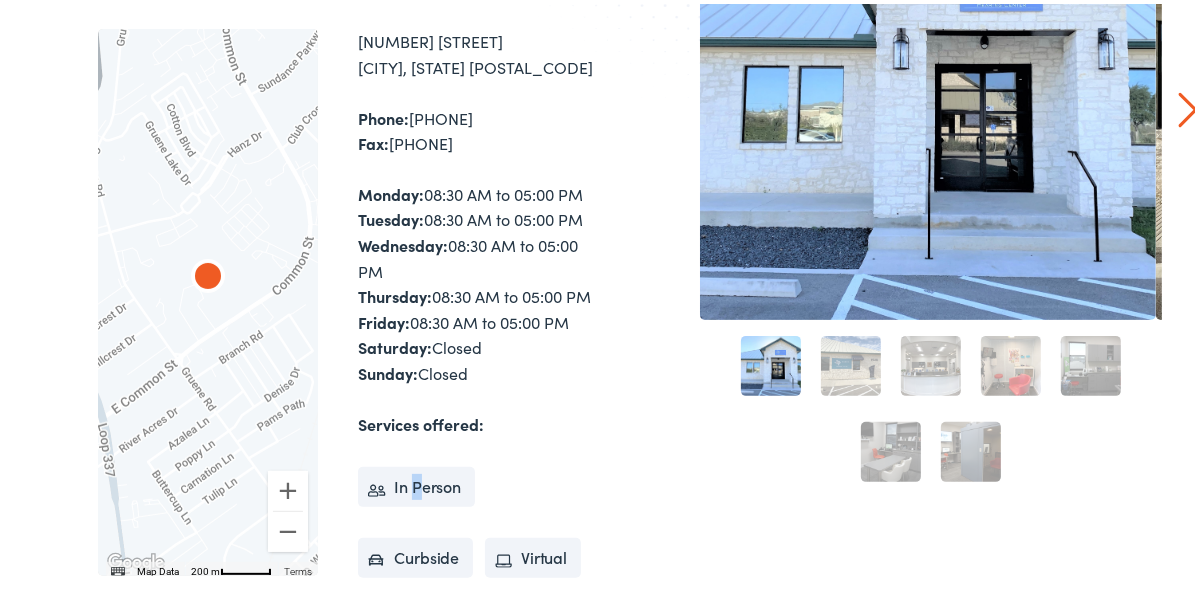click on "Next" at bounding box center (1187, 106) 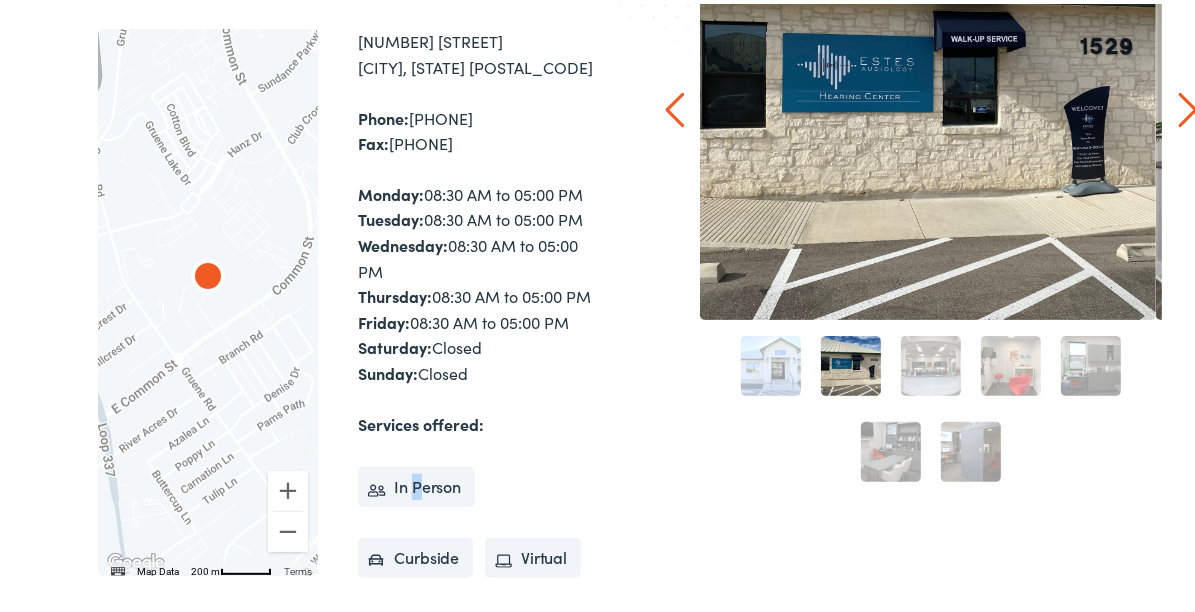 click on "Next" at bounding box center [1187, 106] 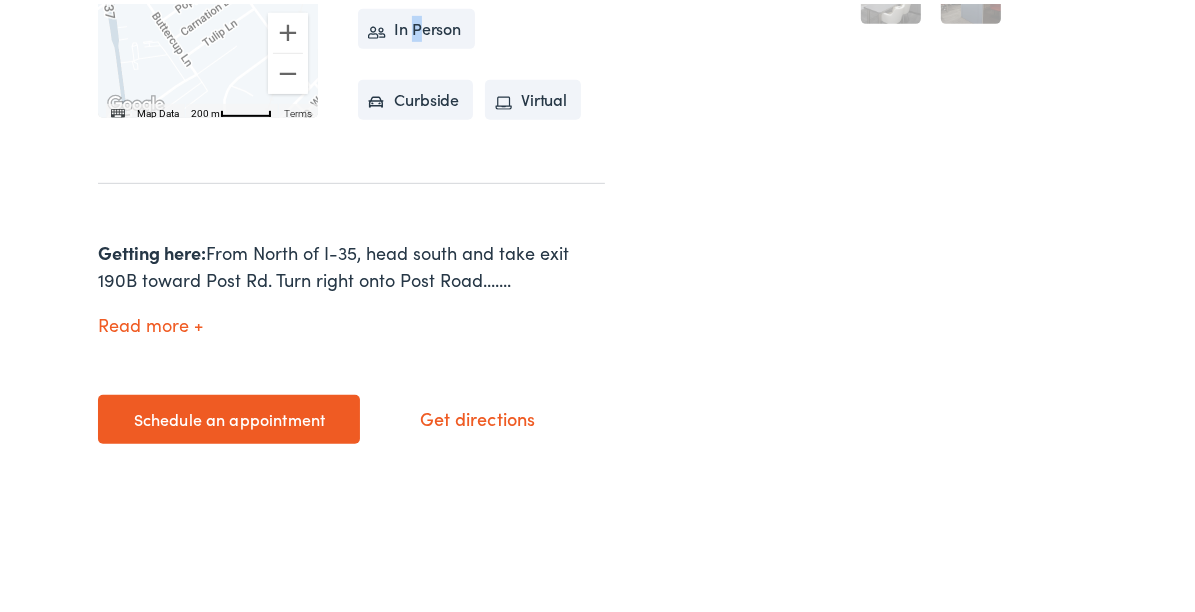 scroll, scrollTop: 800, scrollLeft: 0, axis: vertical 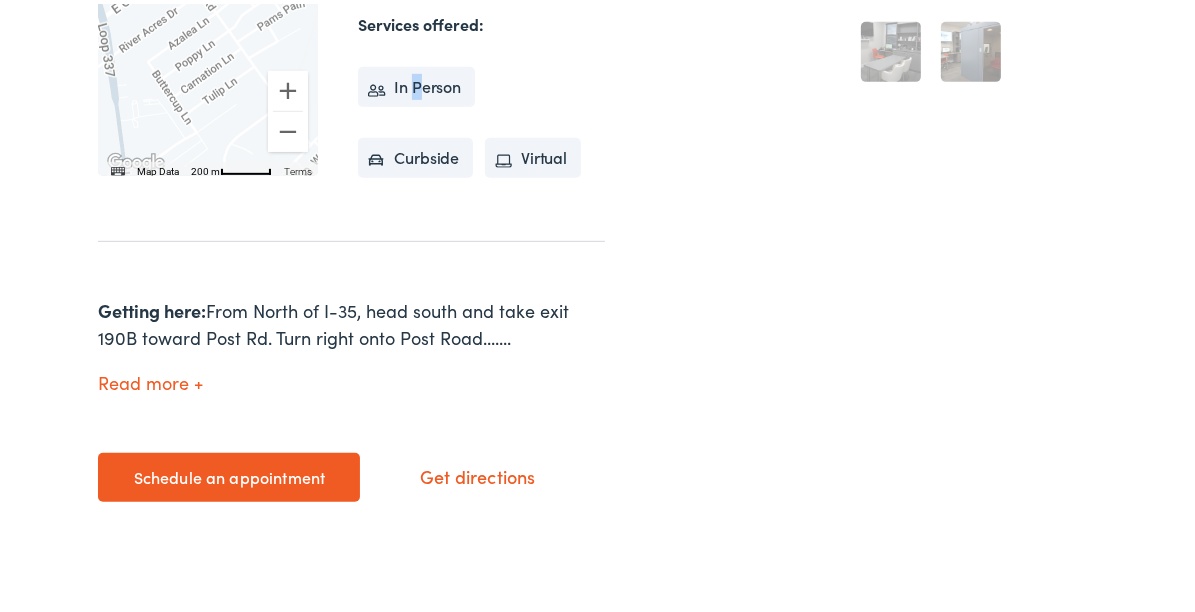 click on "Schedule an appointment" at bounding box center (229, 474) 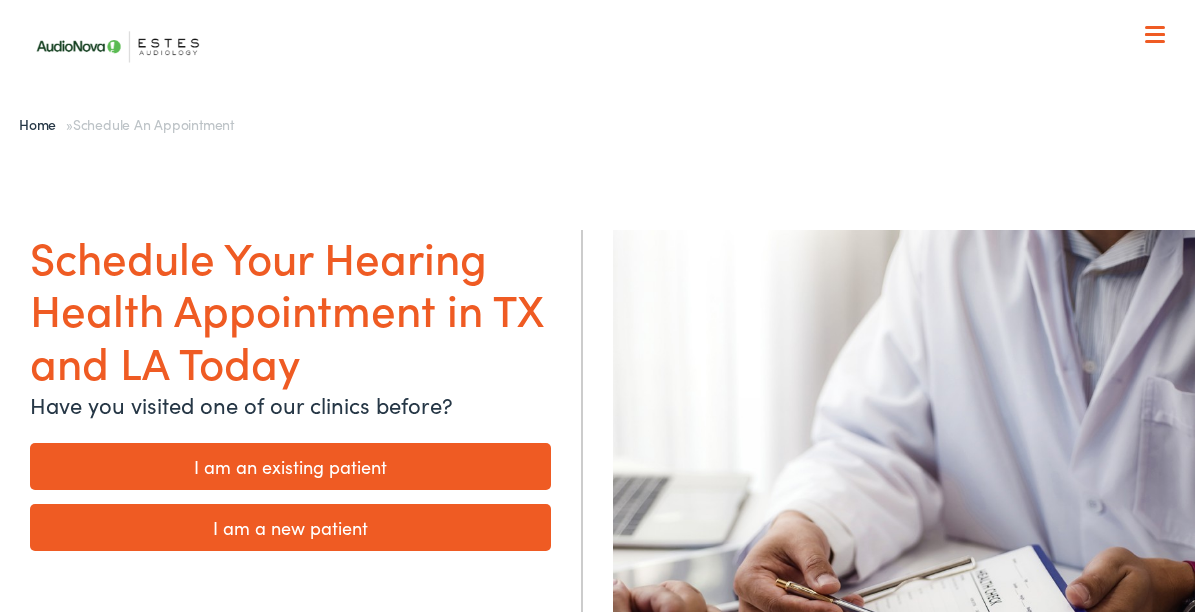 scroll, scrollTop: 0, scrollLeft: 0, axis: both 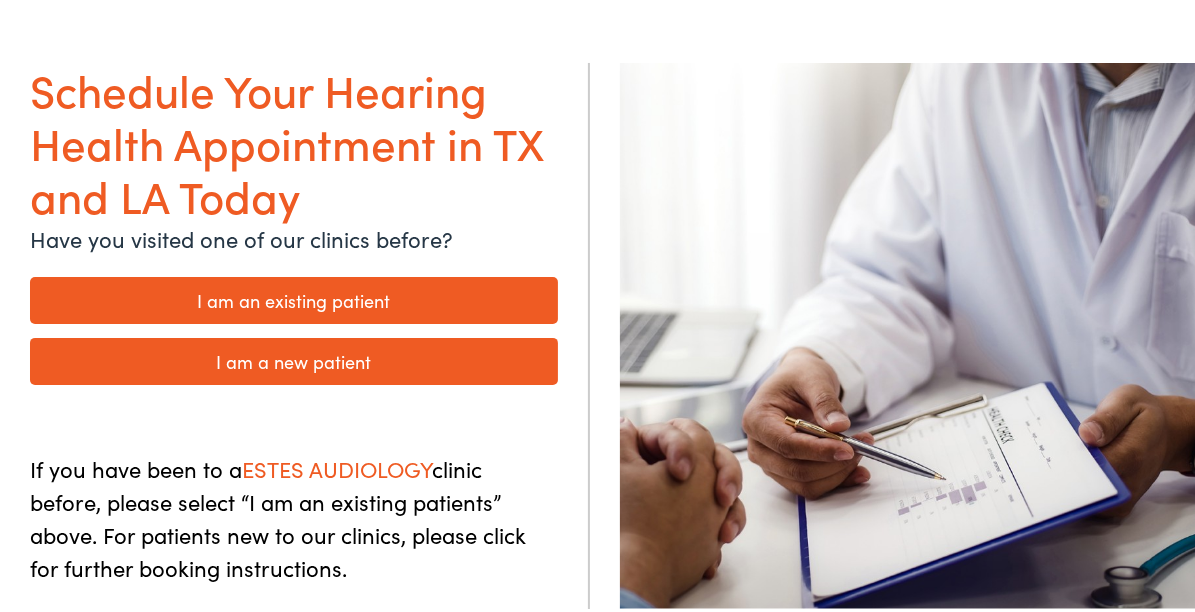 click on "I am an existing patient" at bounding box center (294, 296) 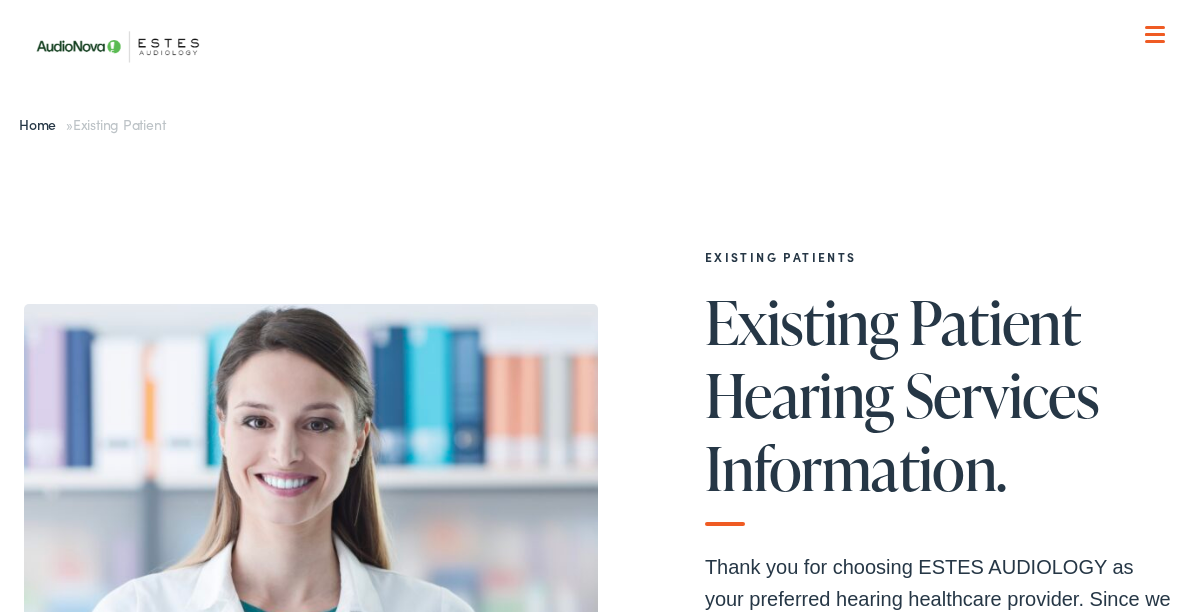 scroll, scrollTop: 0, scrollLeft: 0, axis: both 